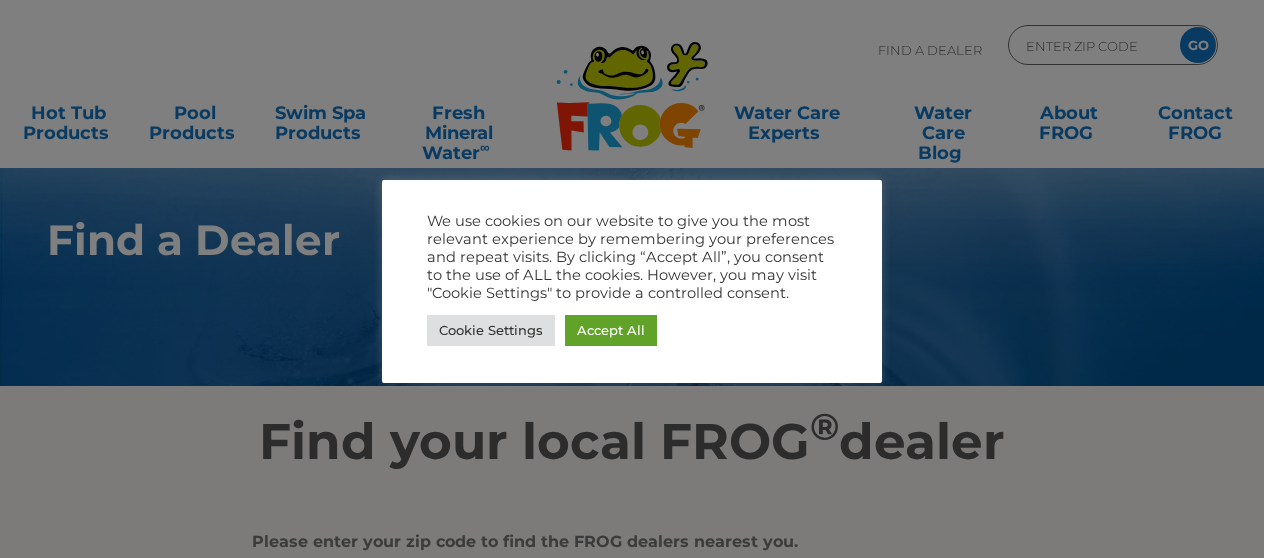 scroll, scrollTop: 0, scrollLeft: 0, axis: both 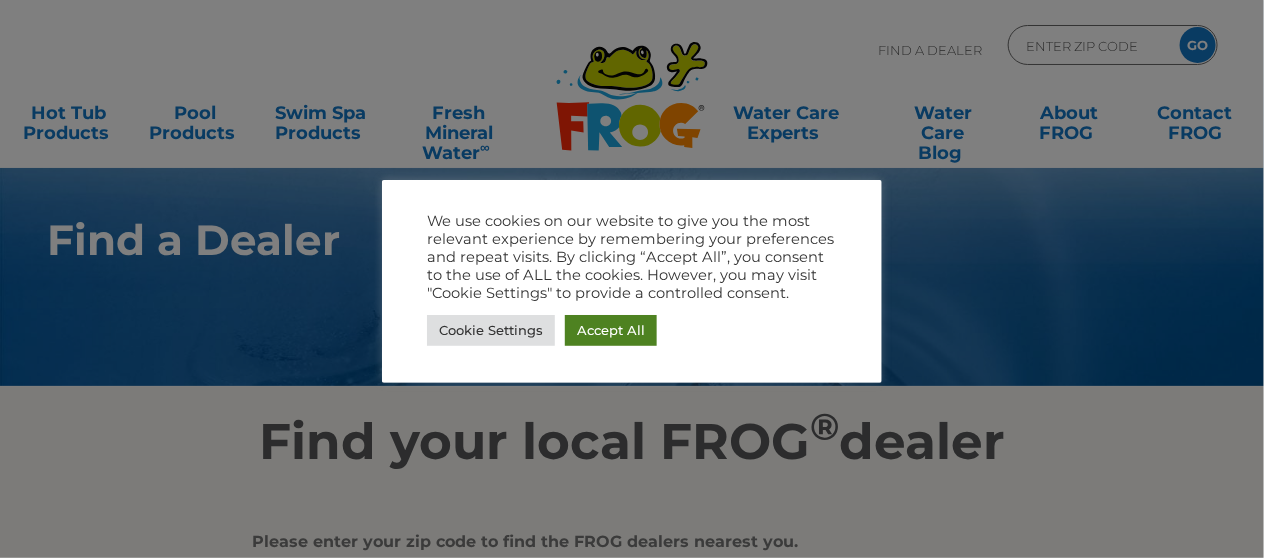 click on "Accept All" at bounding box center [611, 330] 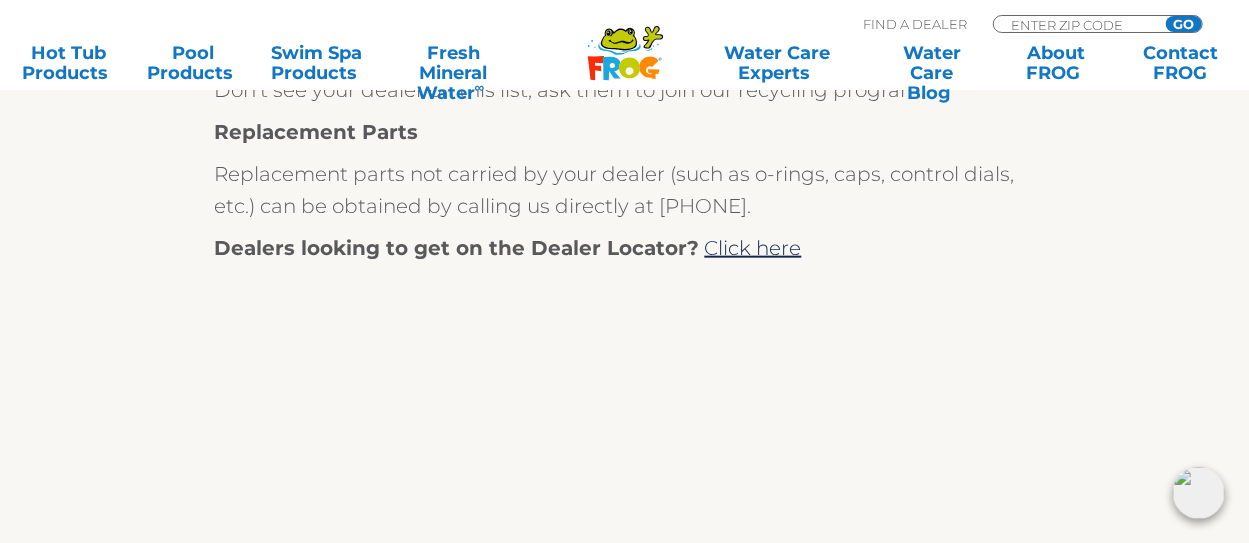 scroll, scrollTop: 0, scrollLeft: 0, axis: both 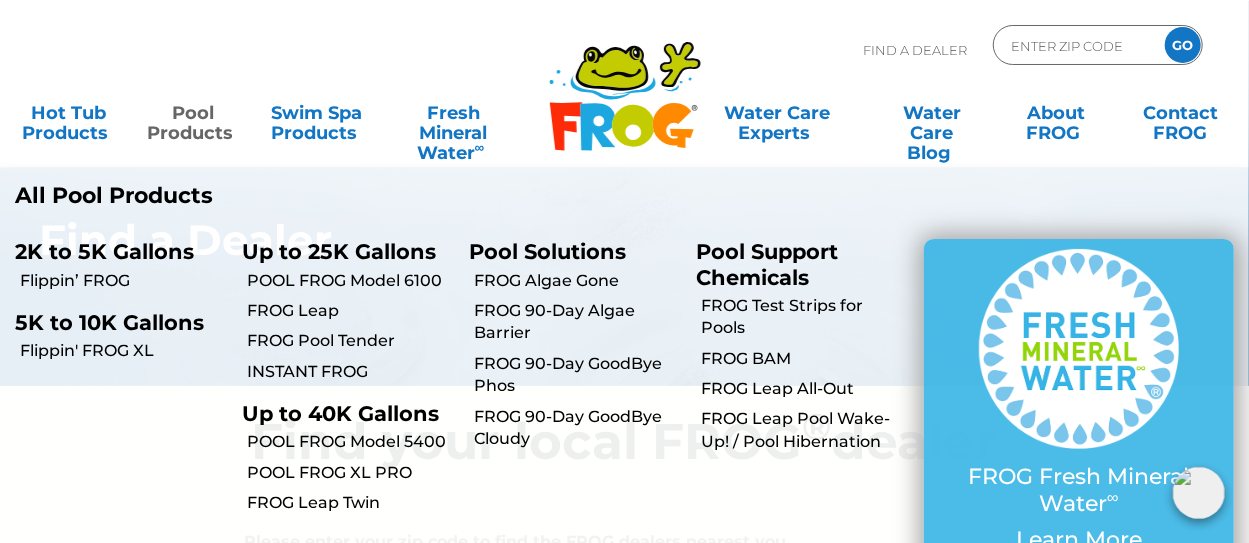 click on "Pool  Products" at bounding box center [192, 113] 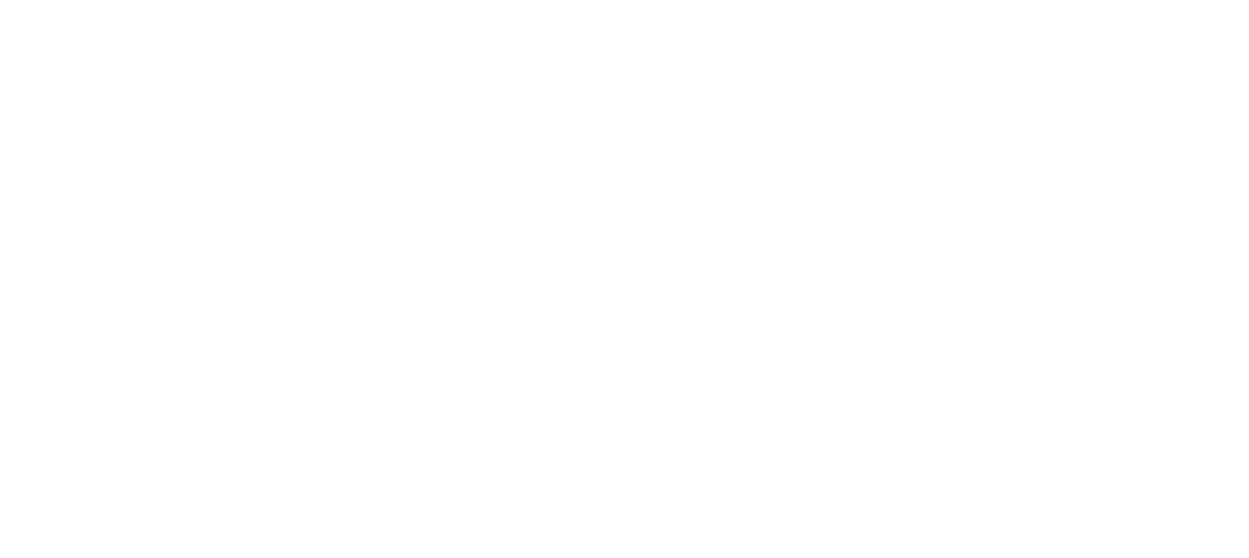 scroll, scrollTop: 0, scrollLeft: 0, axis: both 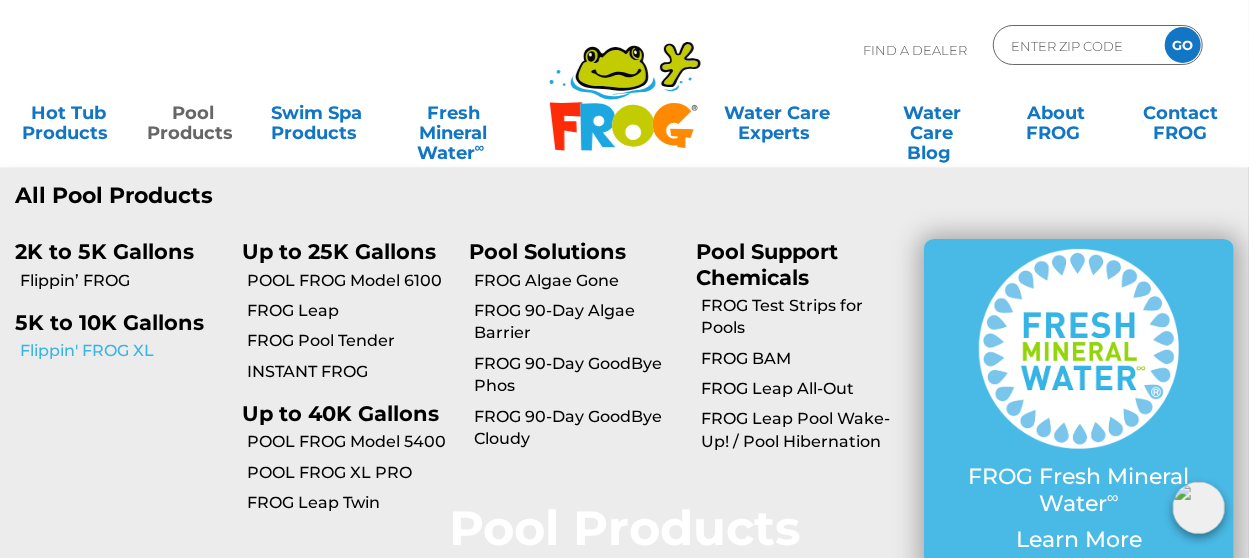 click on "Flippin' FROG XL" at bounding box center [123, 351] 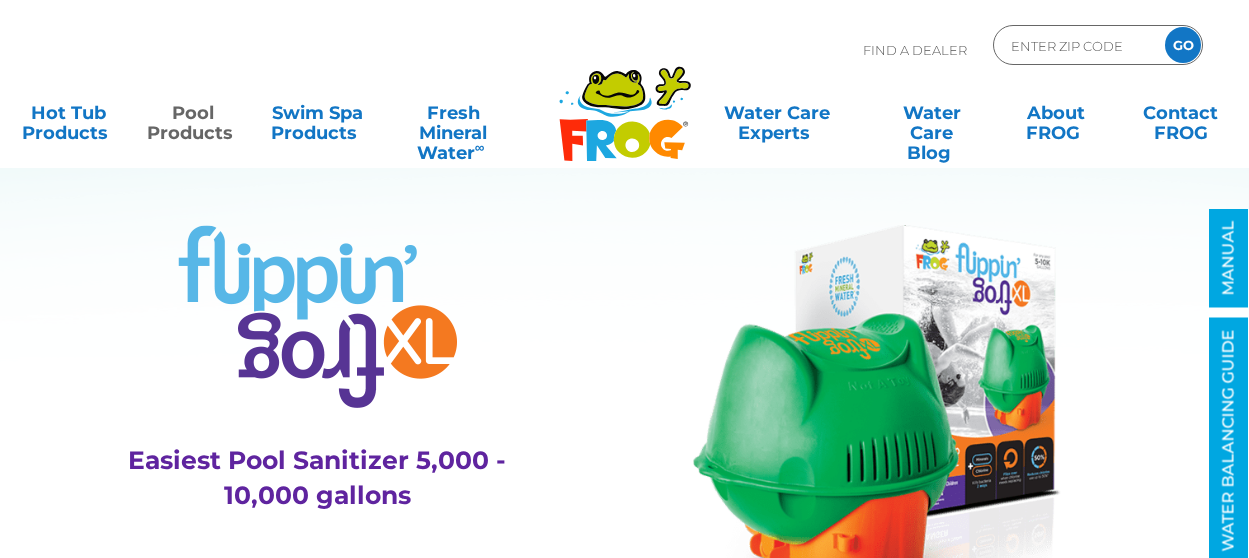 scroll, scrollTop: 0, scrollLeft: 0, axis: both 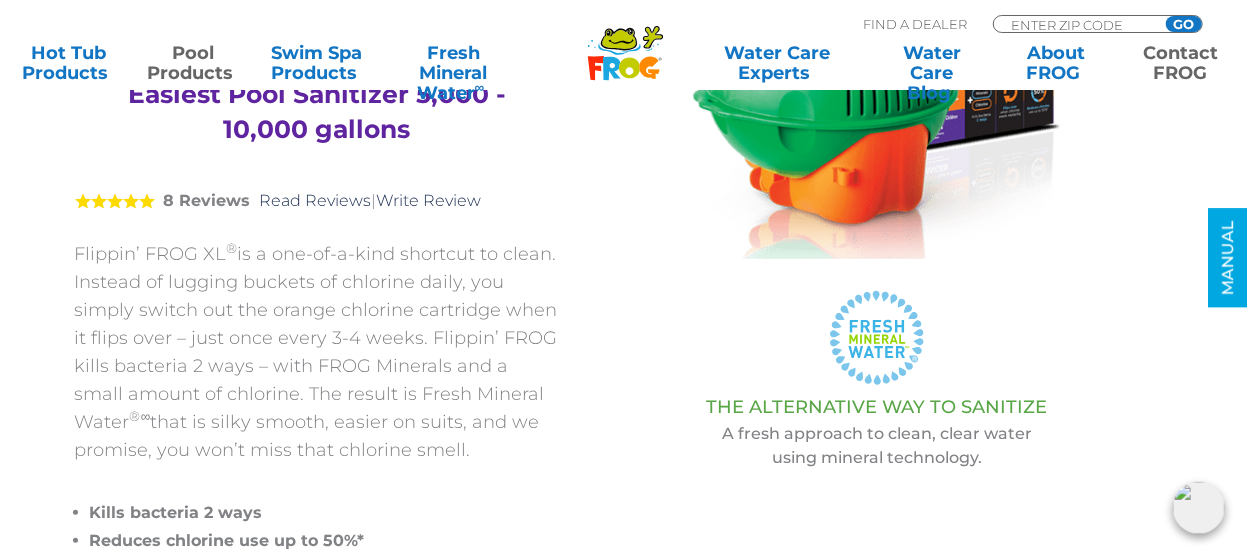 click on "Contact  FROG" at bounding box center (1180, 63) 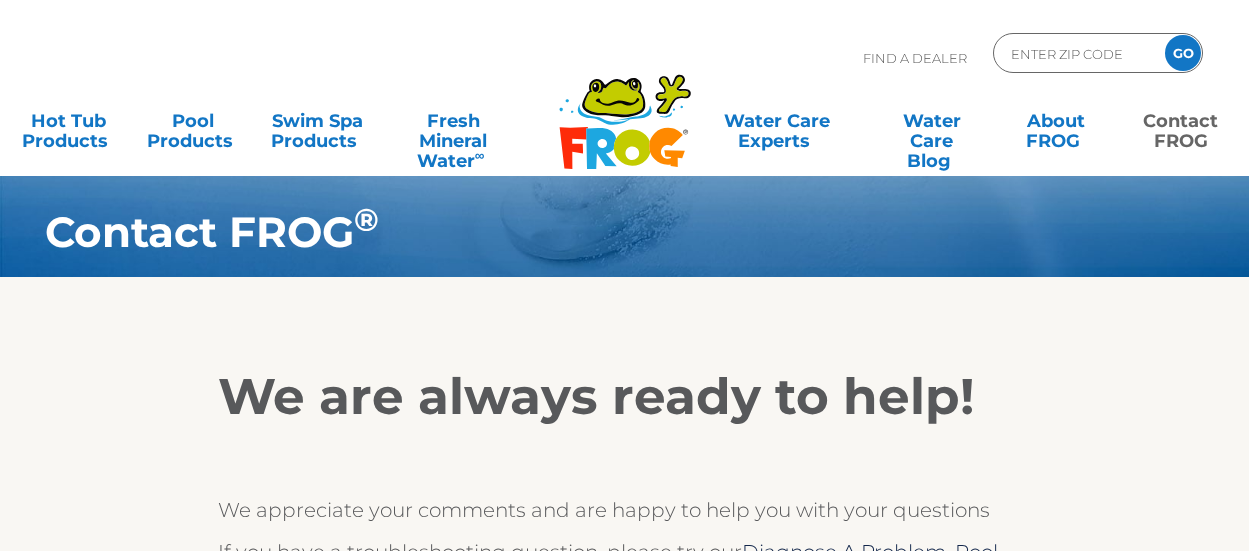 scroll, scrollTop: 0, scrollLeft: 0, axis: both 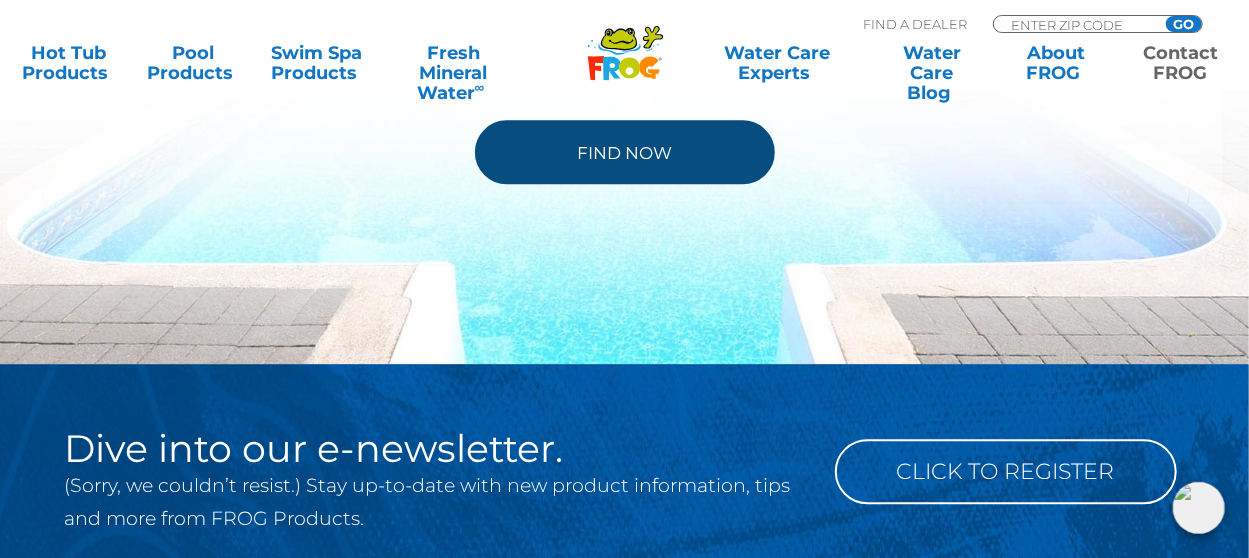 click on "Find Now" at bounding box center [625, 152] 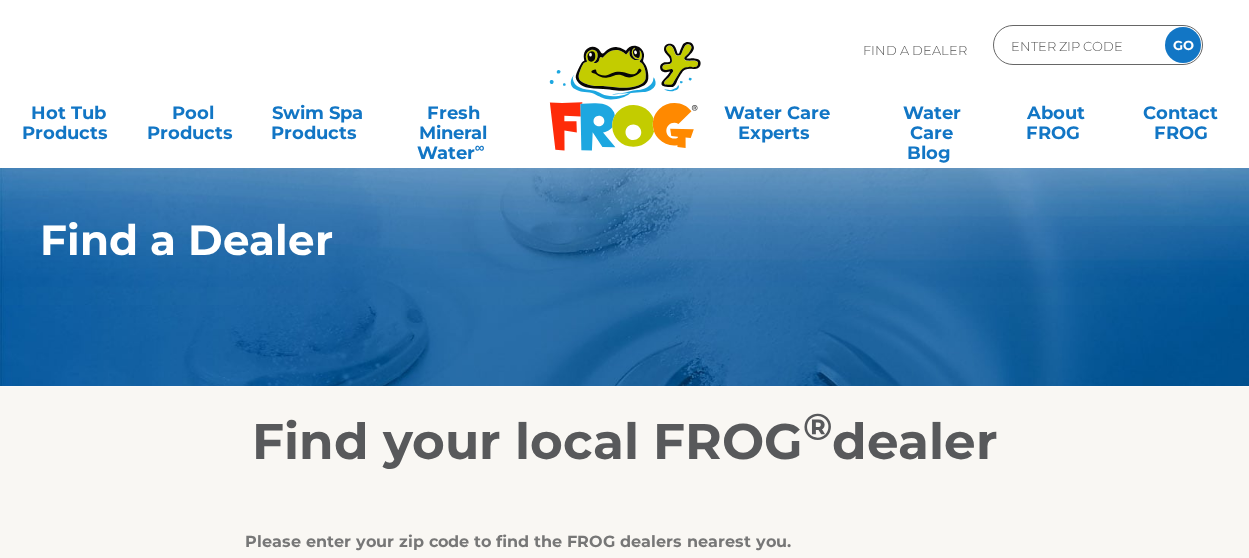 scroll, scrollTop: 0, scrollLeft: 0, axis: both 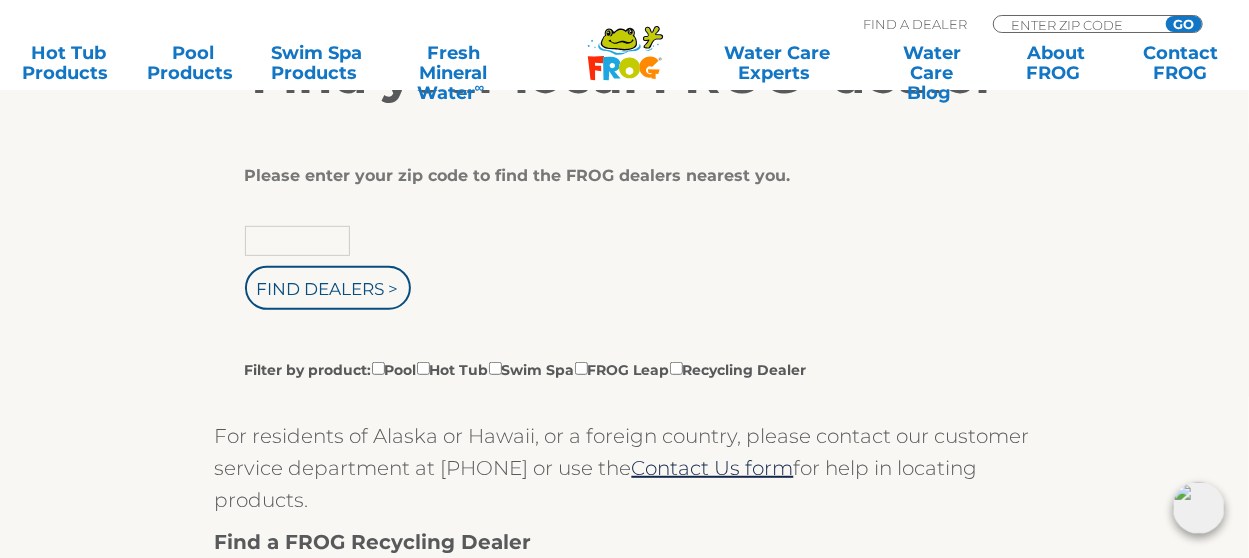 click at bounding box center (297, 241) 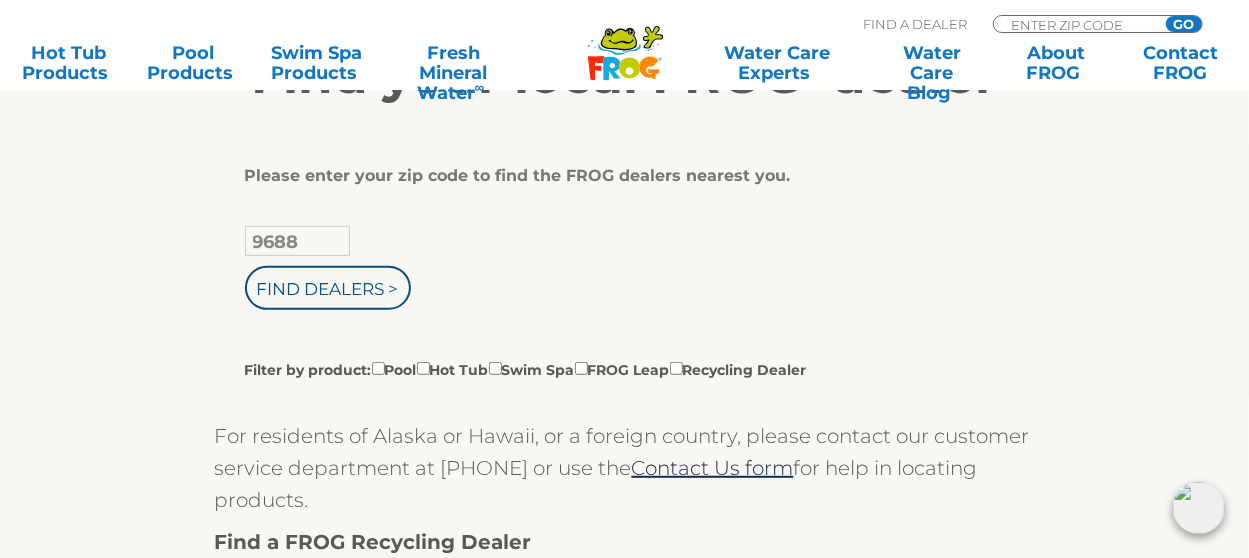 type on "9688" 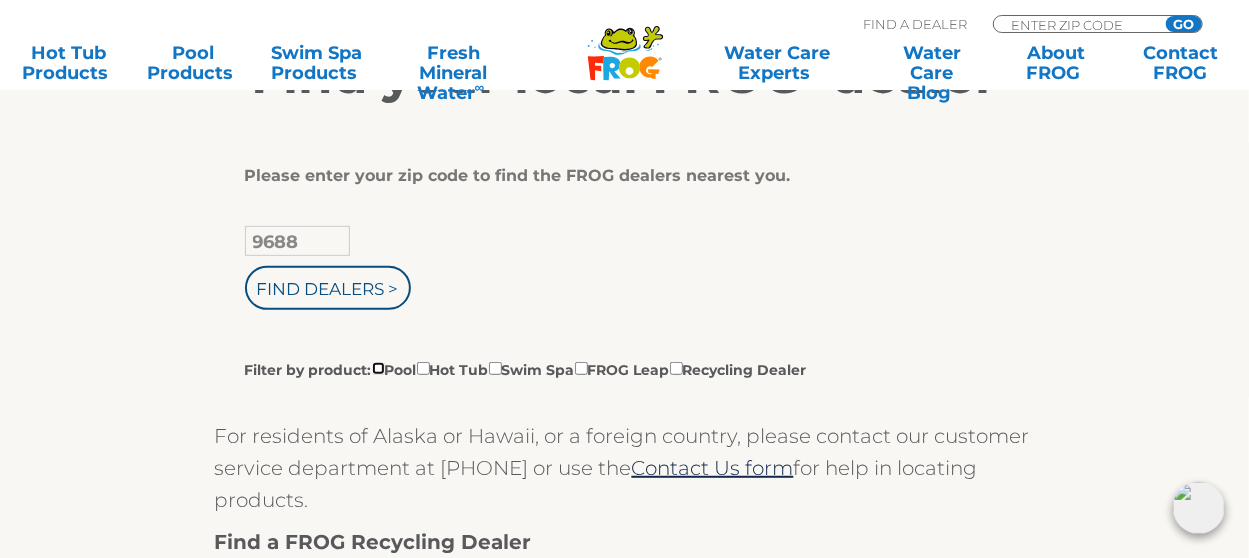 click on "Filter by product:
Pool
Hot Tub
Swim Spa
FROG Leap
Recycling Dealer" at bounding box center [378, 368] 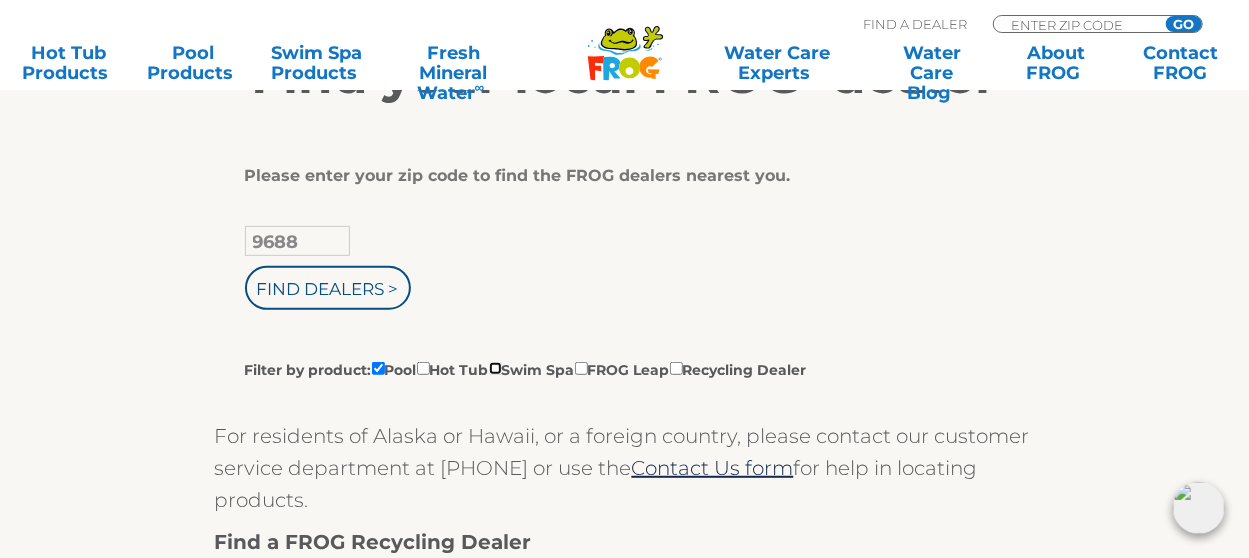 click on "Filter by product:
Pool
Hot Tub
Swim Spa
FROG Leap
Recycling Dealer" at bounding box center [495, 368] 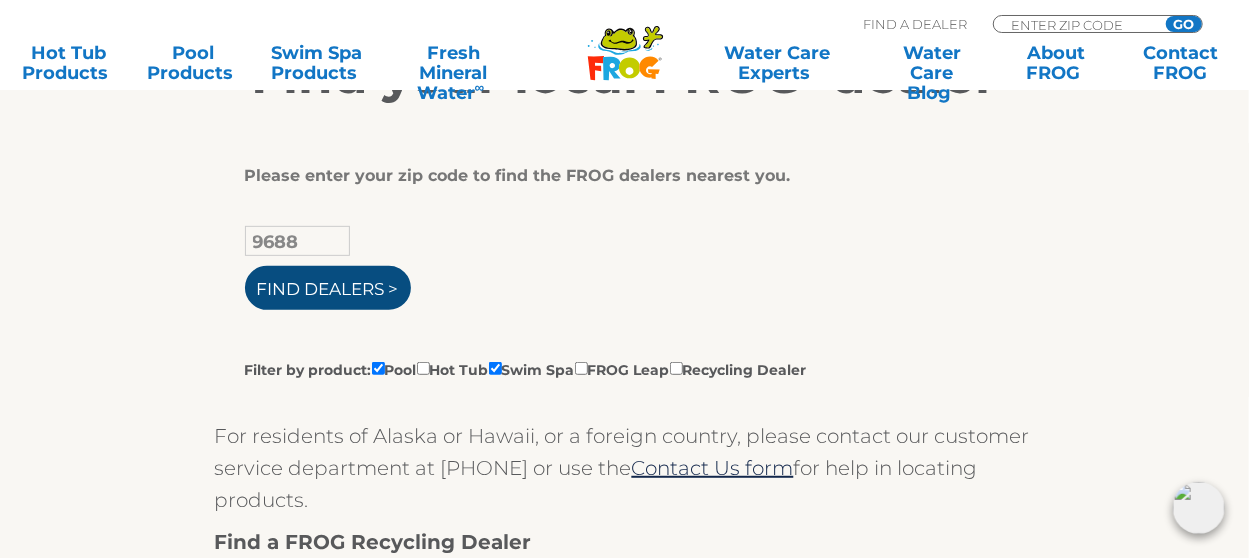 click on "Find Dealers >" at bounding box center (328, 288) 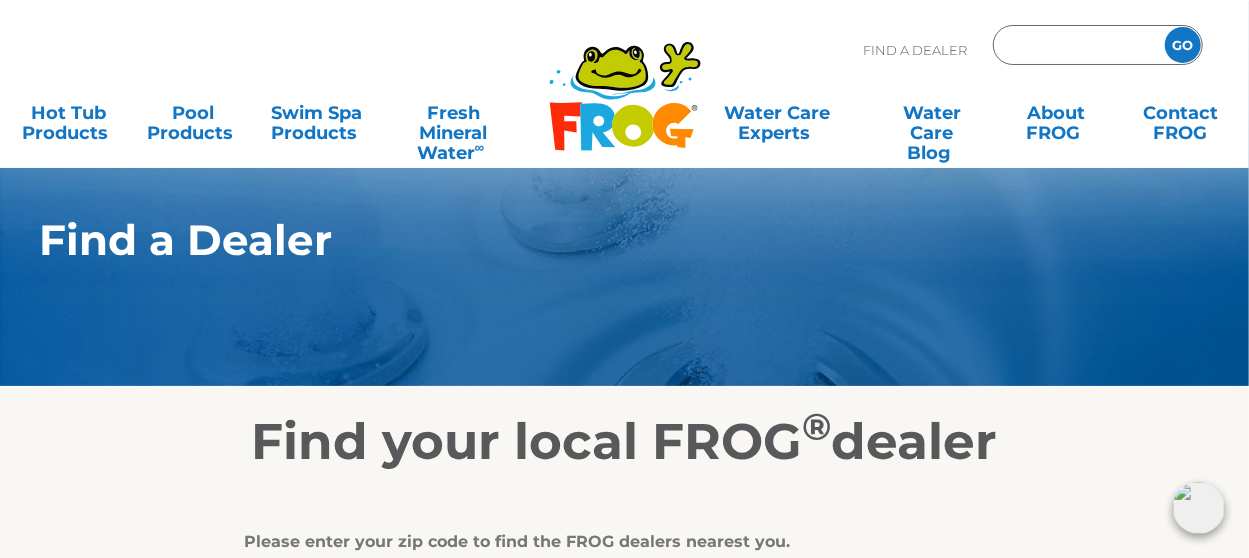 scroll, scrollTop: 366, scrollLeft: 0, axis: vertical 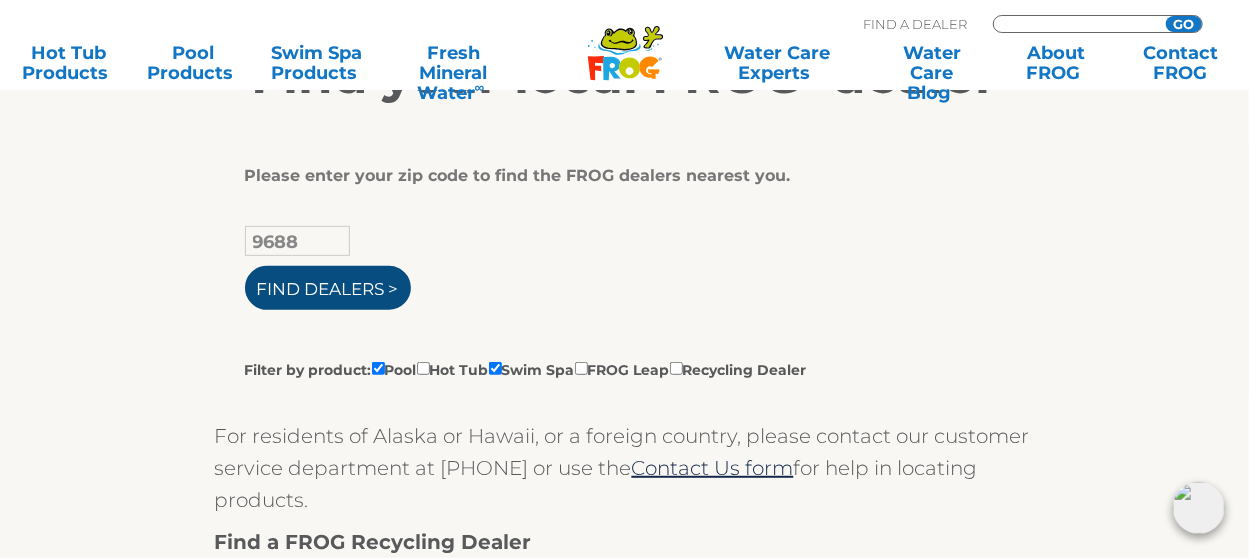 type on "ENTER ZIP CODE" 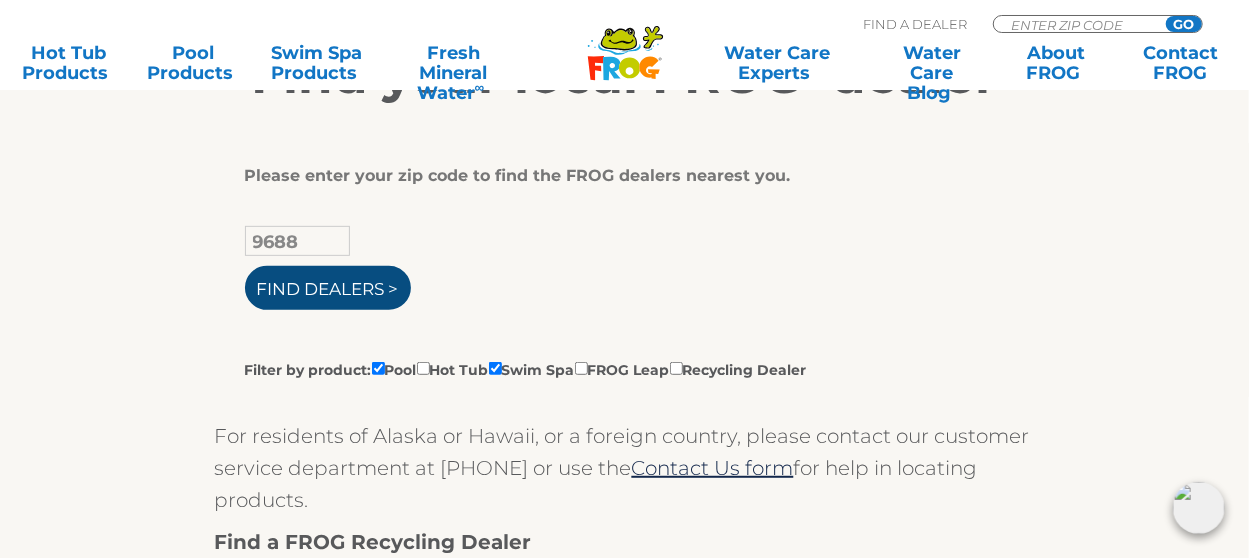 click on "Find Dealers >" at bounding box center (328, 288) 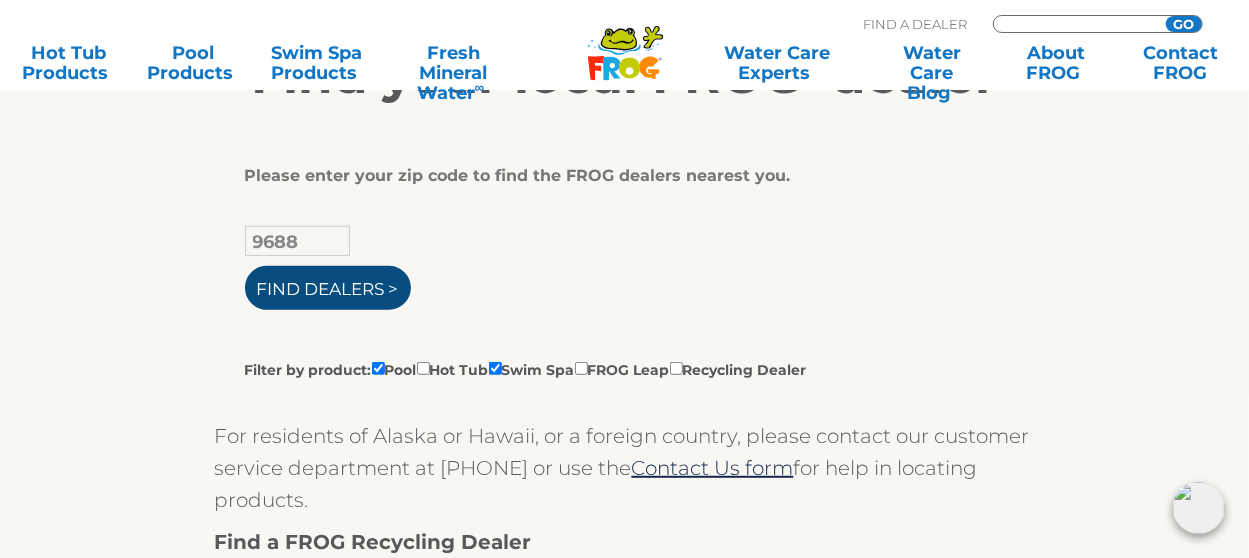 type on "ENTER ZIP CODE" 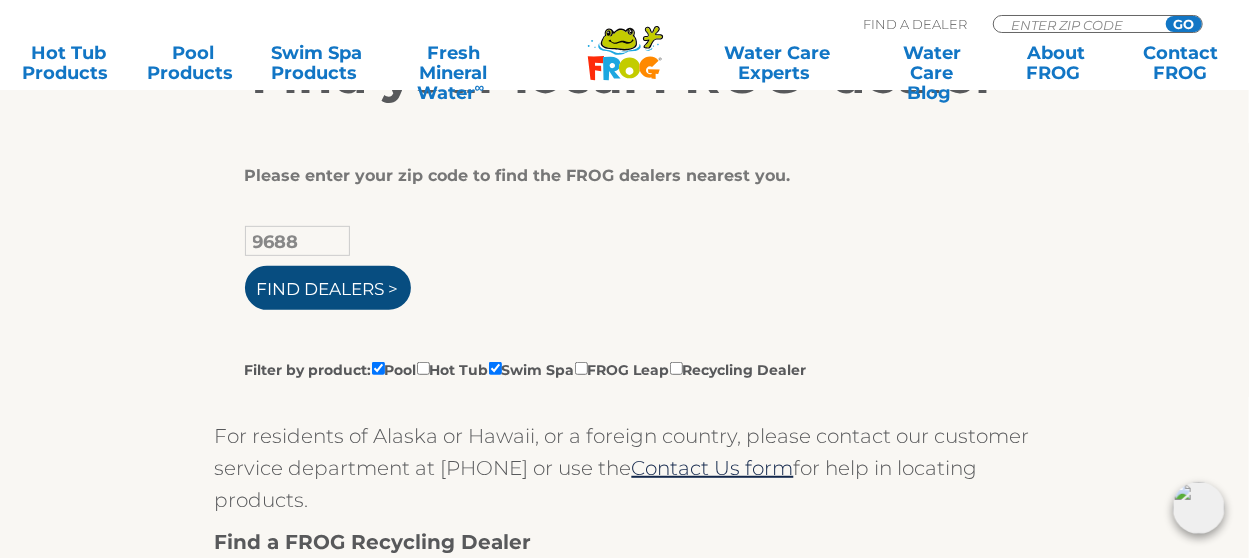 click on "Find Dealers >" at bounding box center (328, 288) 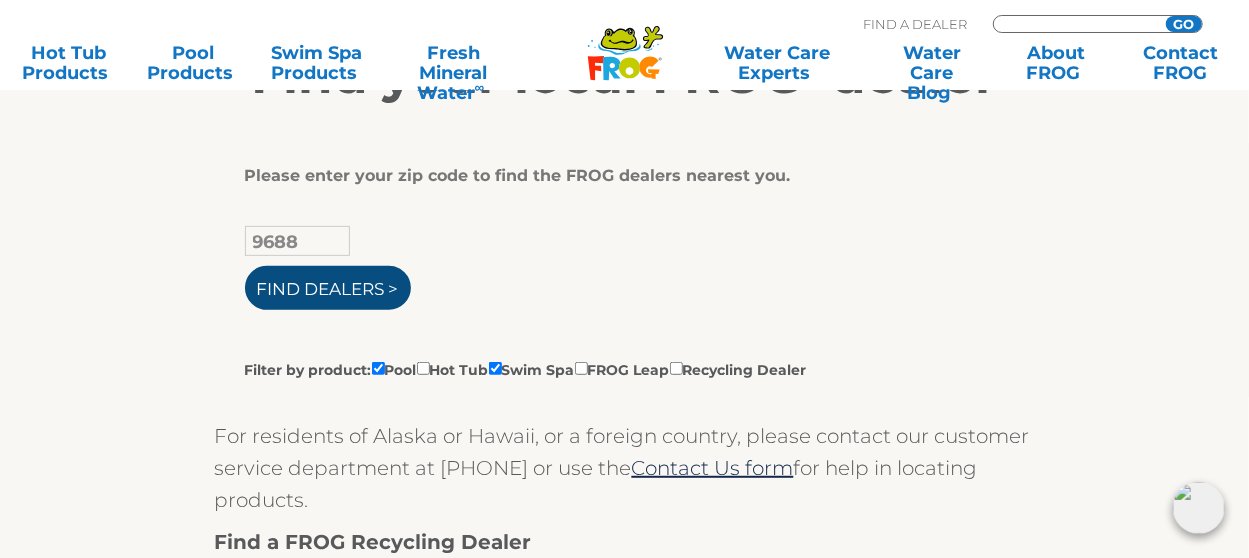 type on "ENTER ZIP CODE" 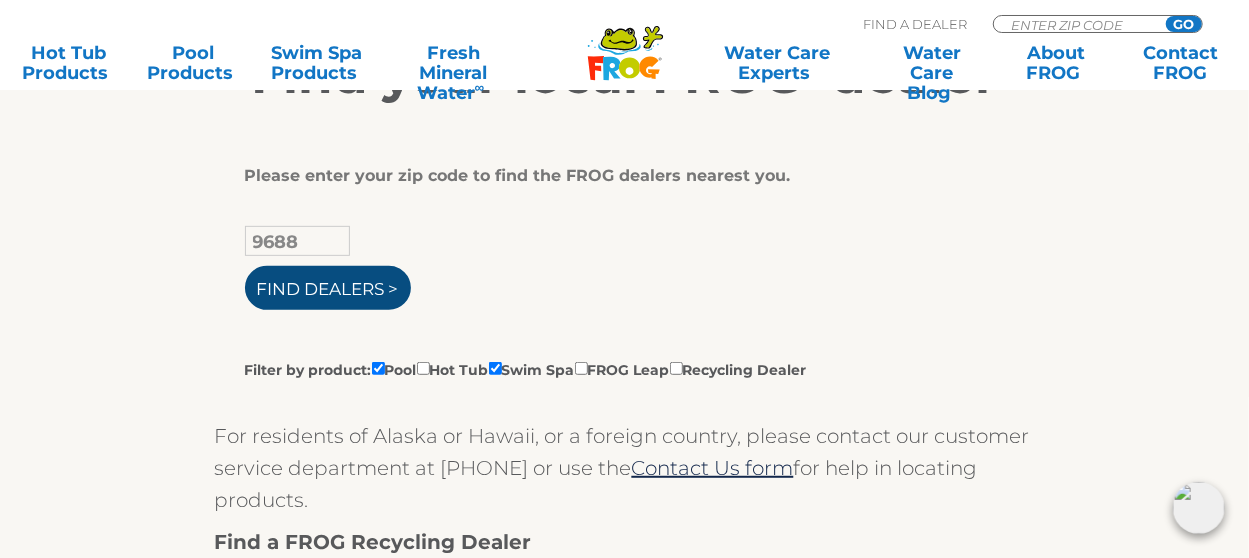 click on "Find Dealers >" at bounding box center [328, 288] 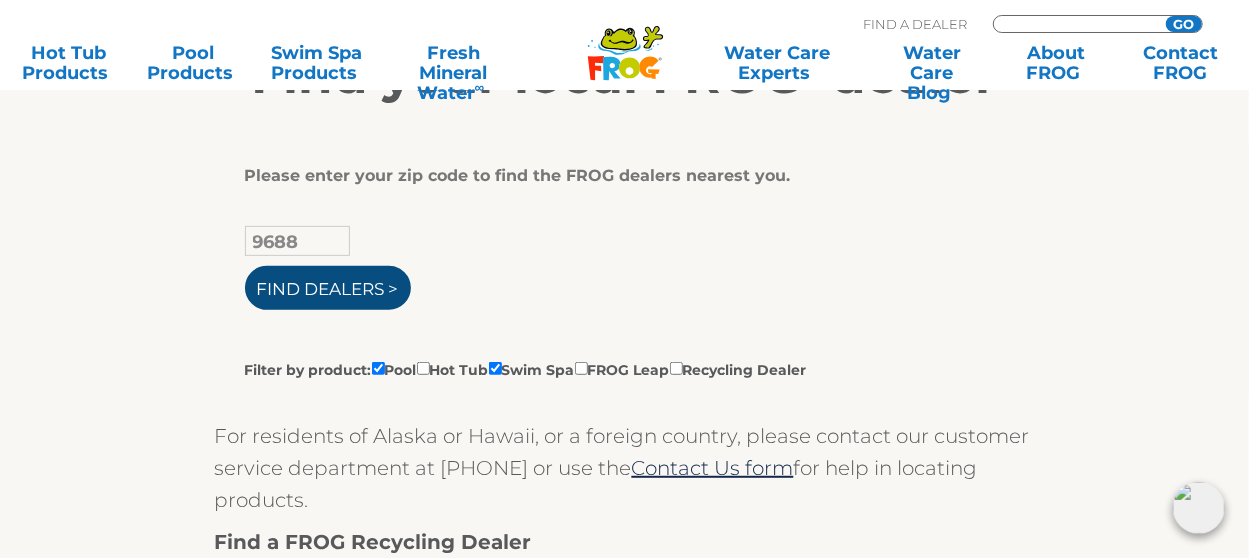 type on "ENTER ZIP CODE" 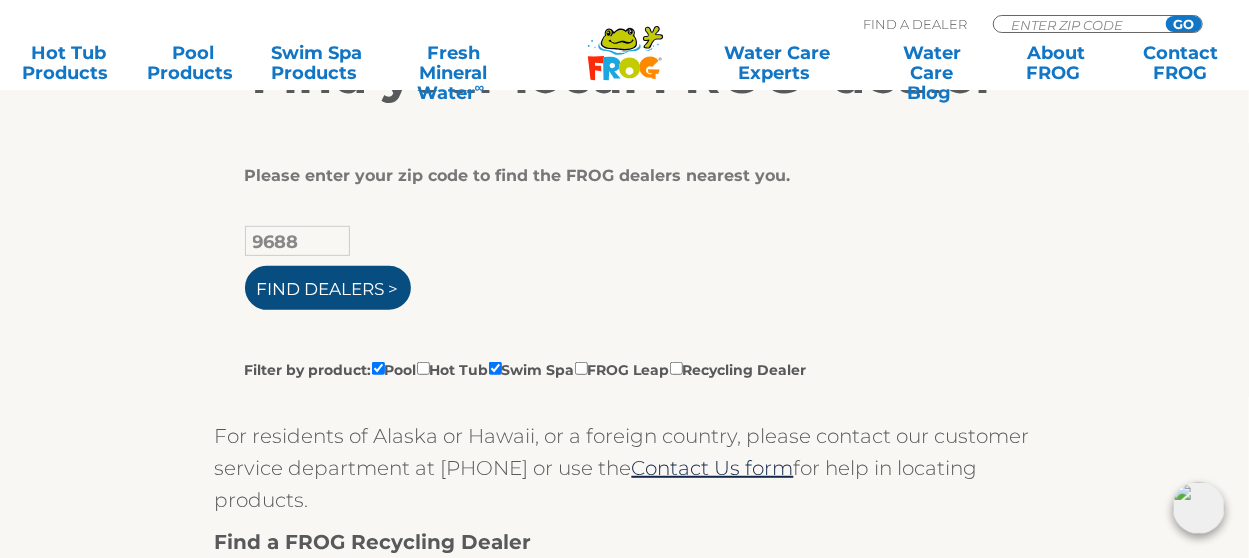 click on "Find Dealers >" at bounding box center (328, 288) 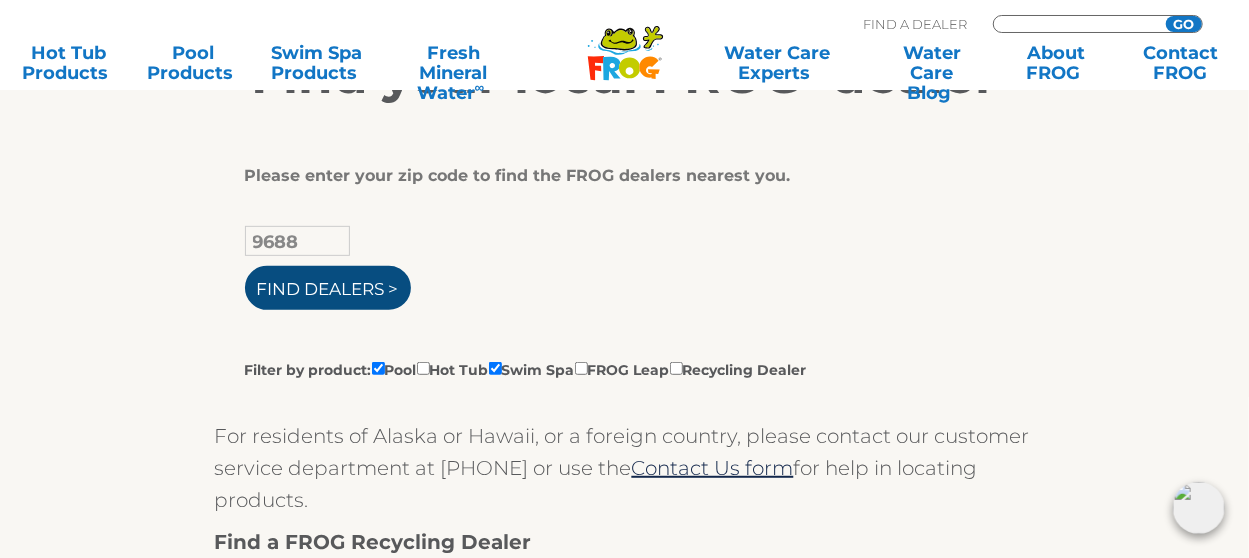 type on "ENTER ZIP CODE" 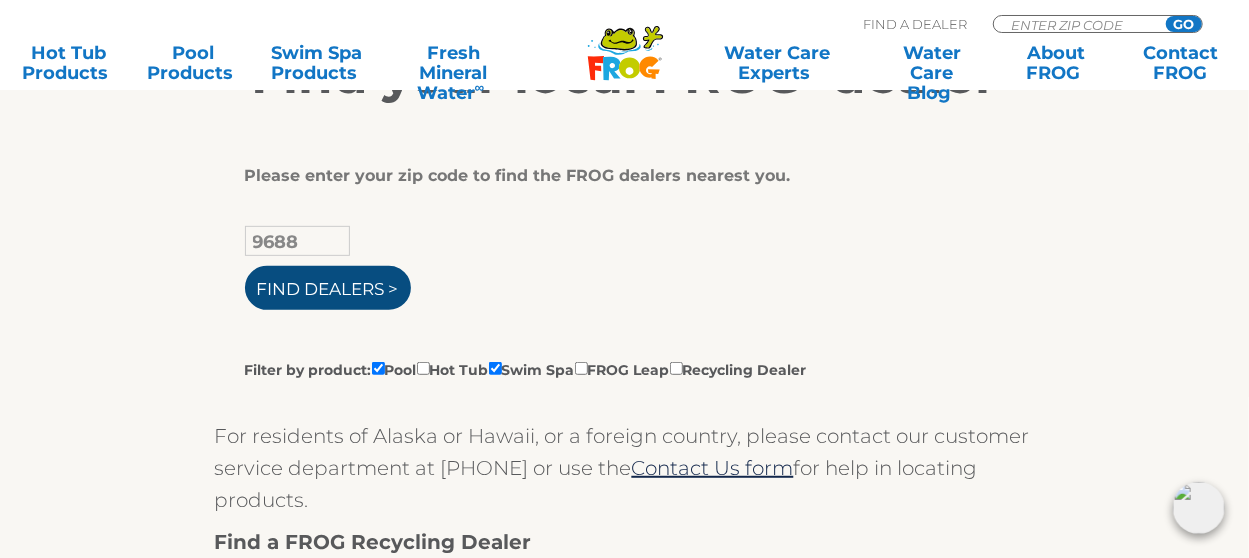 click on "Find Dealers >" at bounding box center [328, 288] 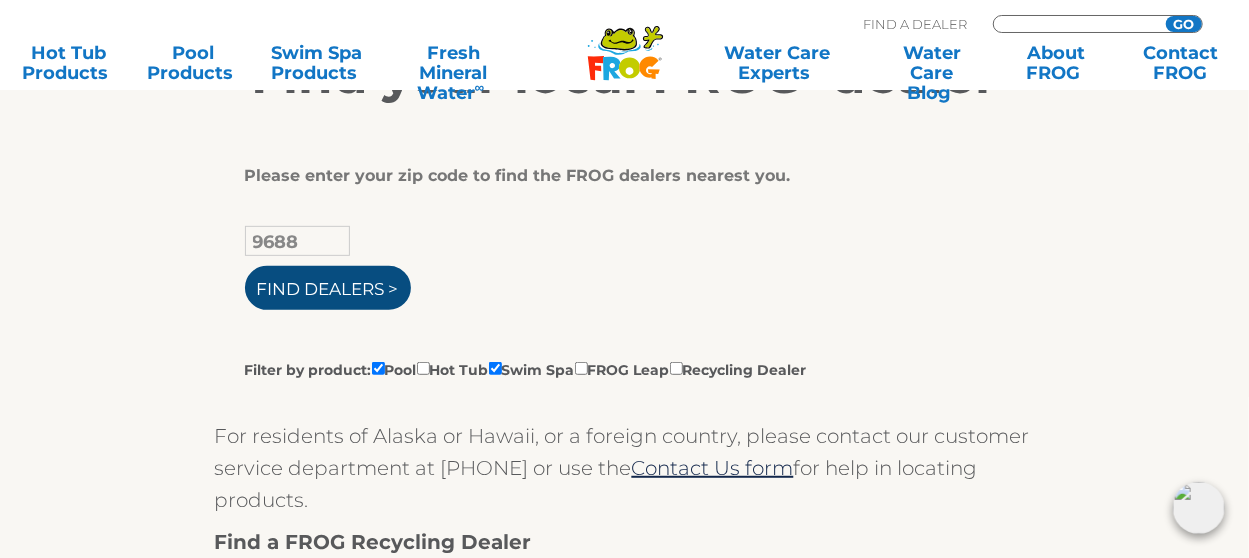 type on "ENTER ZIP CODE" 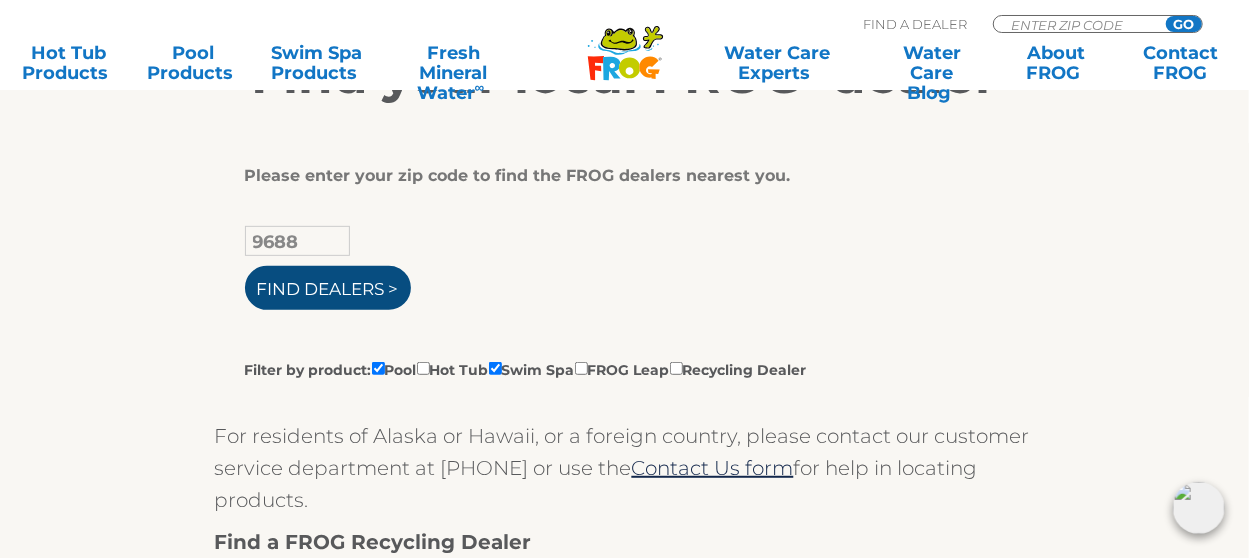 click on "Find Dealers >" at bounding box center (328, 288) 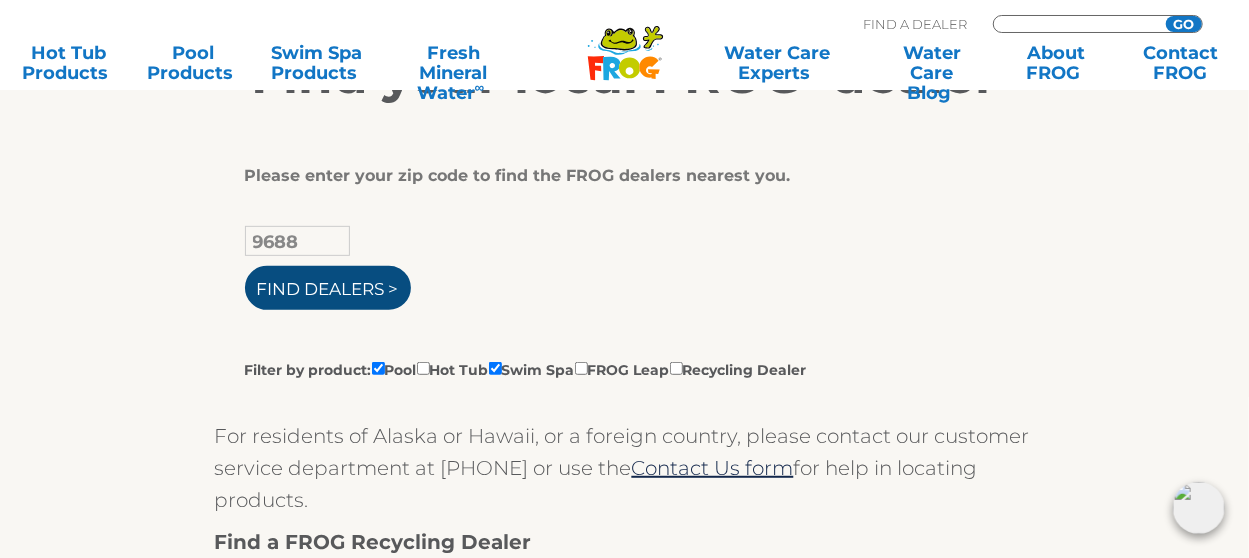 type on "ENTER ZIP CODE" 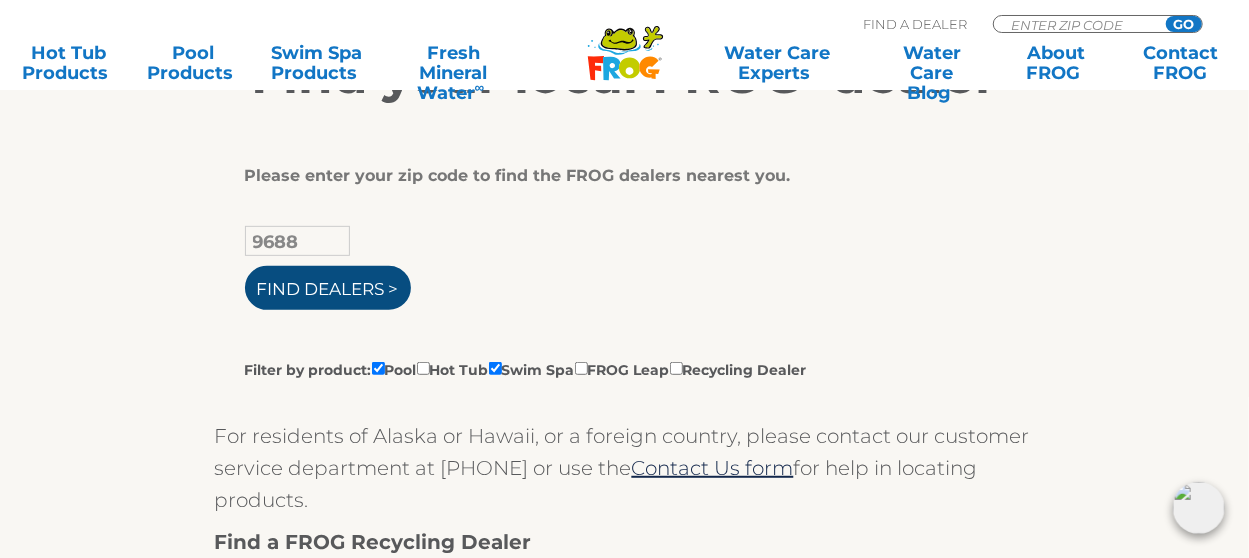 click on "Find Dealers >" at bounding box center [328, 288] 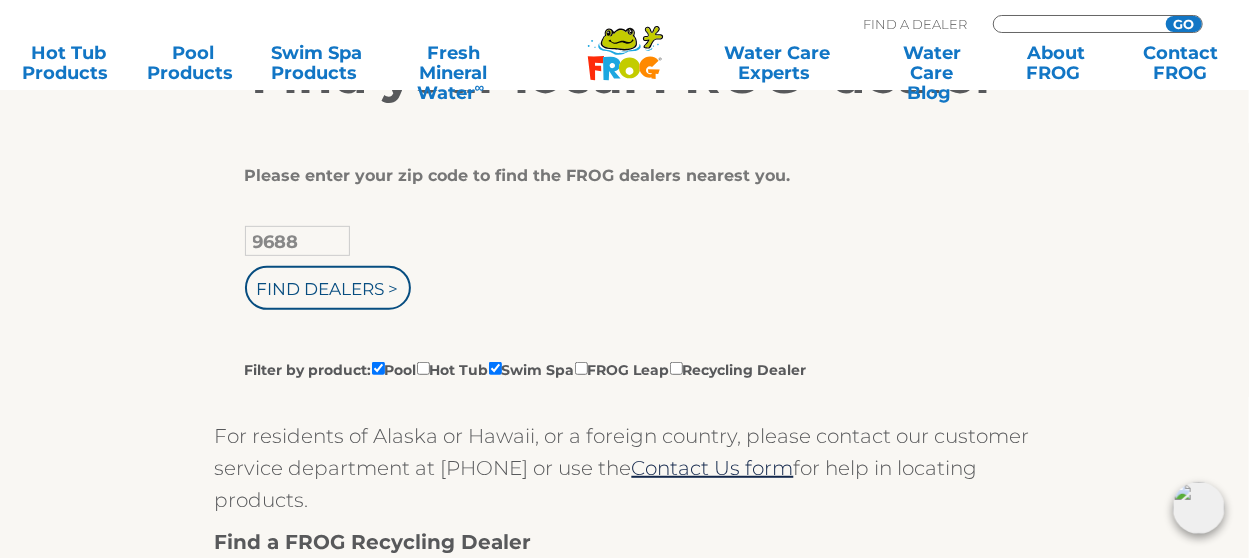 type on "ENTER ZIP CODE" 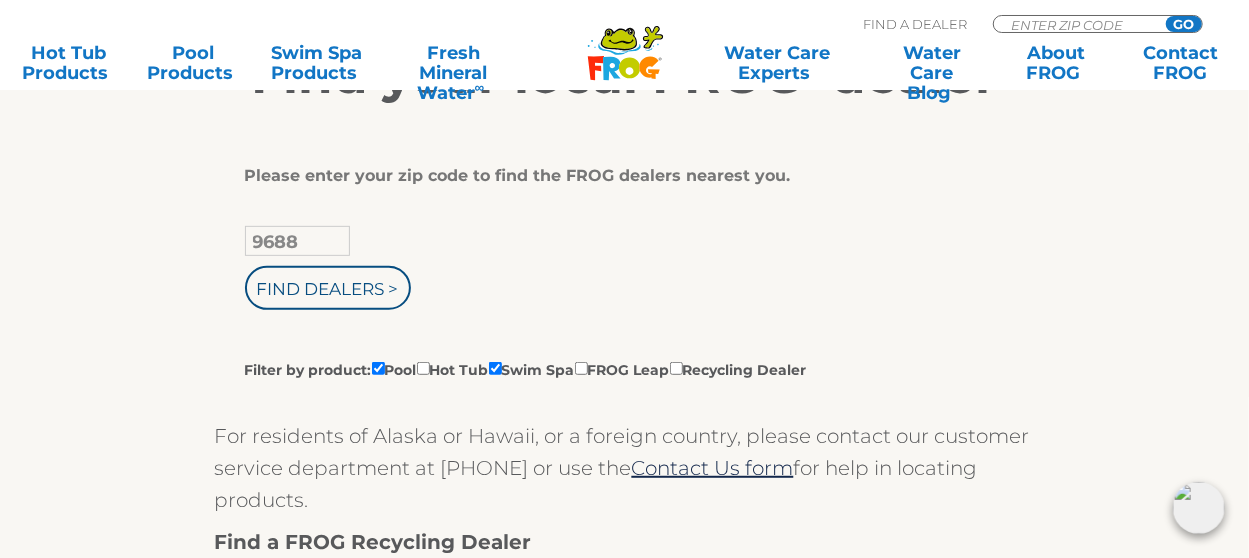 click on "9688" at bounding box center [297, 241] 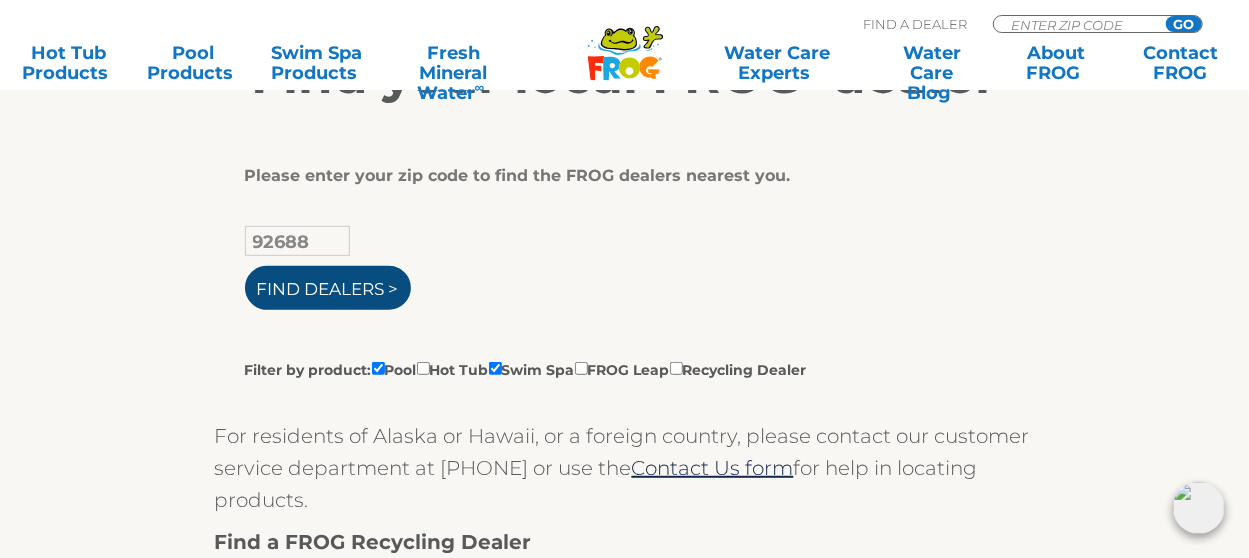type on "92688" 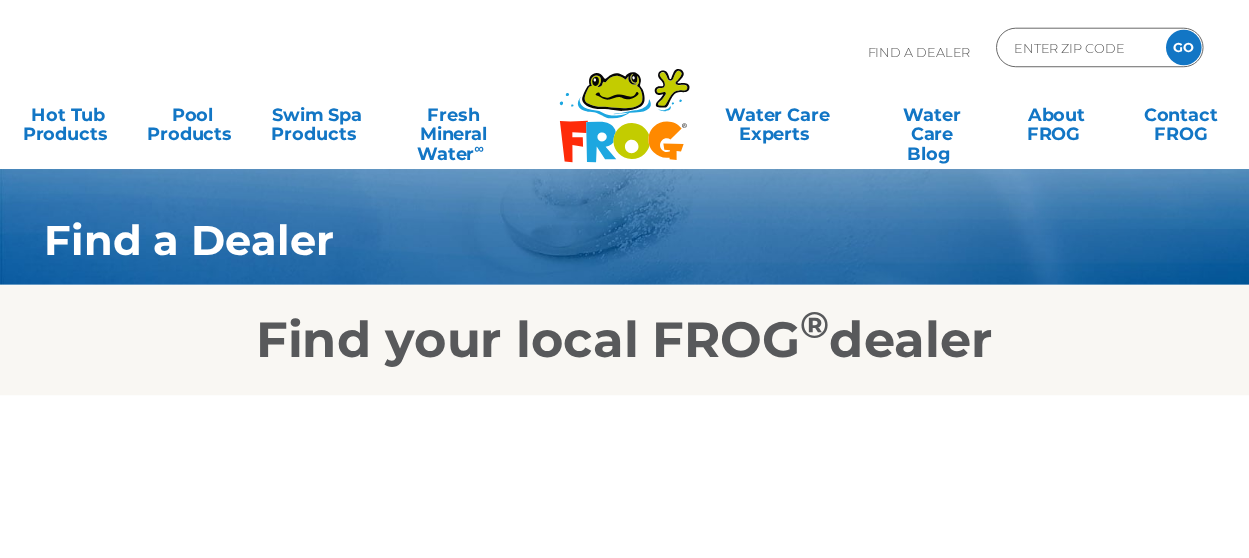 scroll, scrollTop: 0, scrollLeft: 0, axis: both 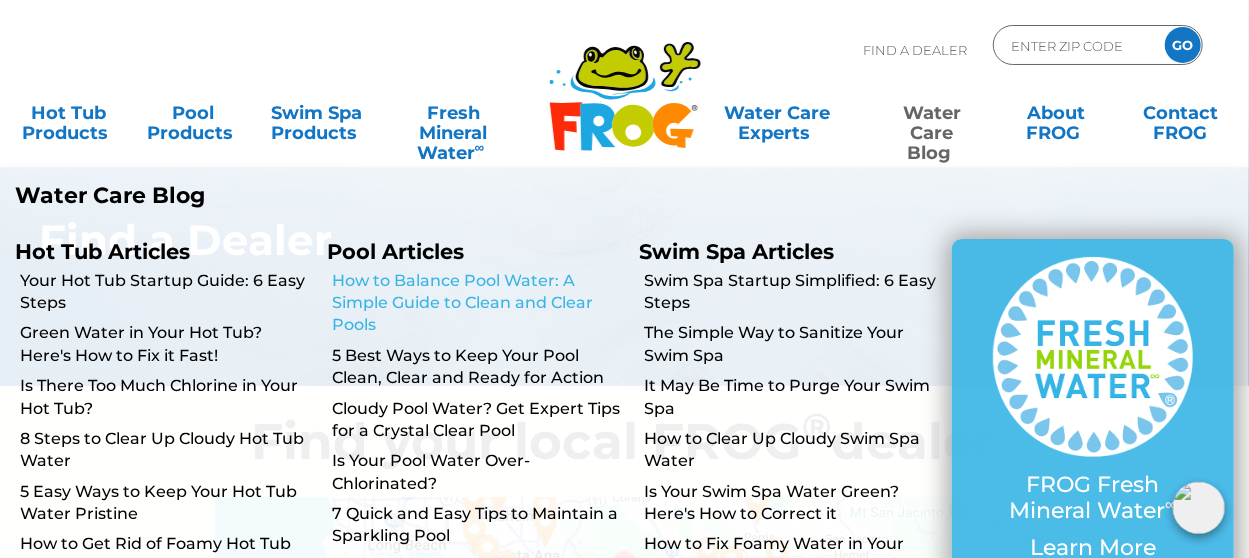 click on "How to Balance Pool Water: A Simple Guide to Clean and Clear Pools" at bounding box center (478, 303) 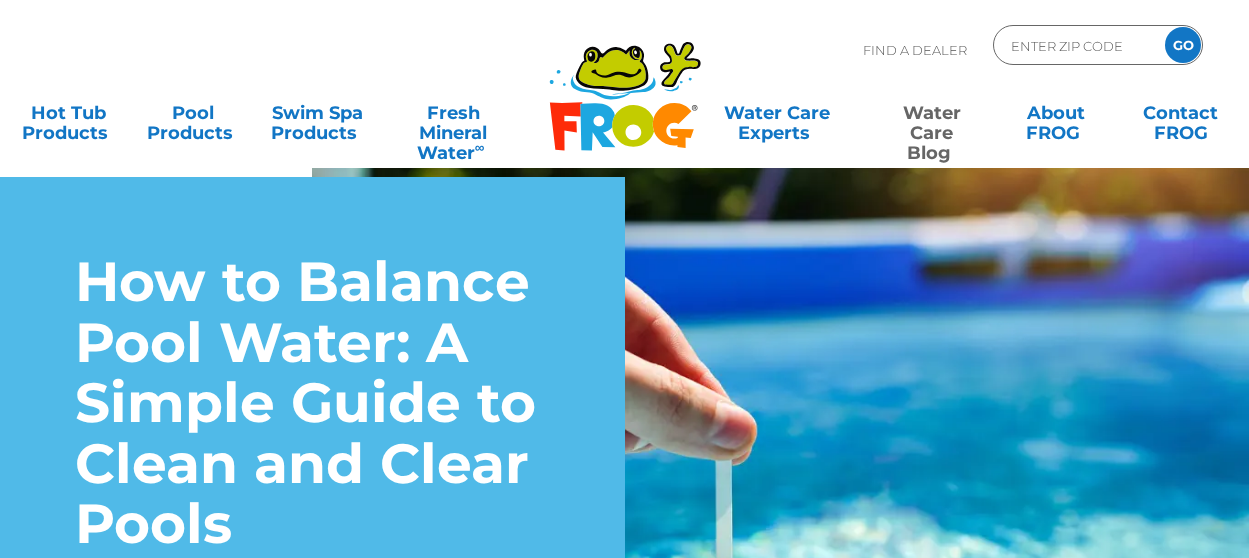 scroll, scrollTop: 0, scrollLeft: 0, axis: both 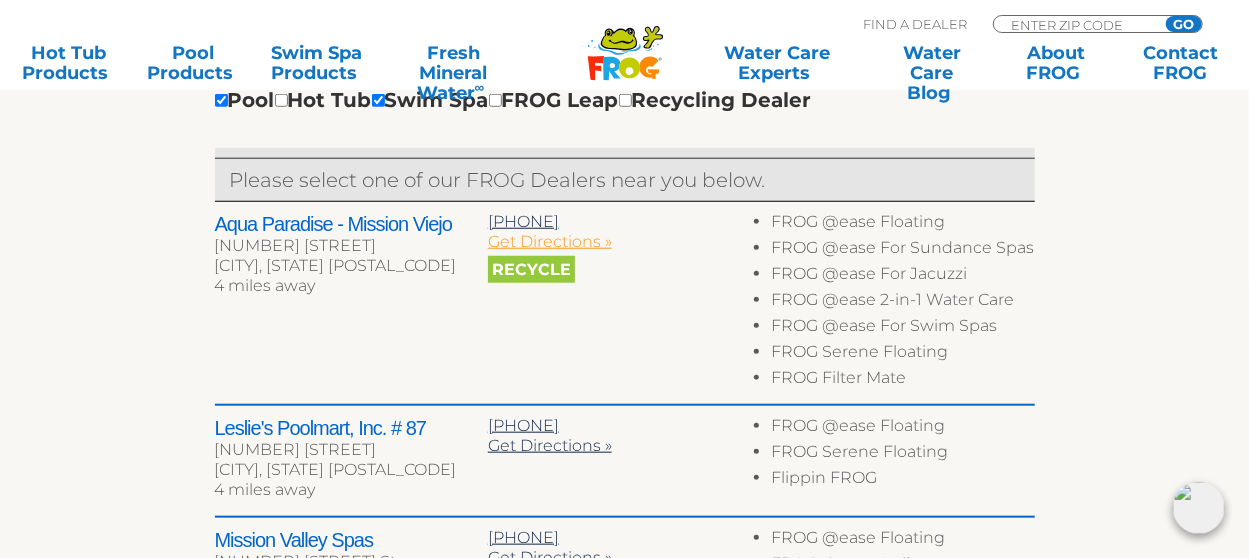 click on "Get Directions »" at bounding box center (550, 241) 